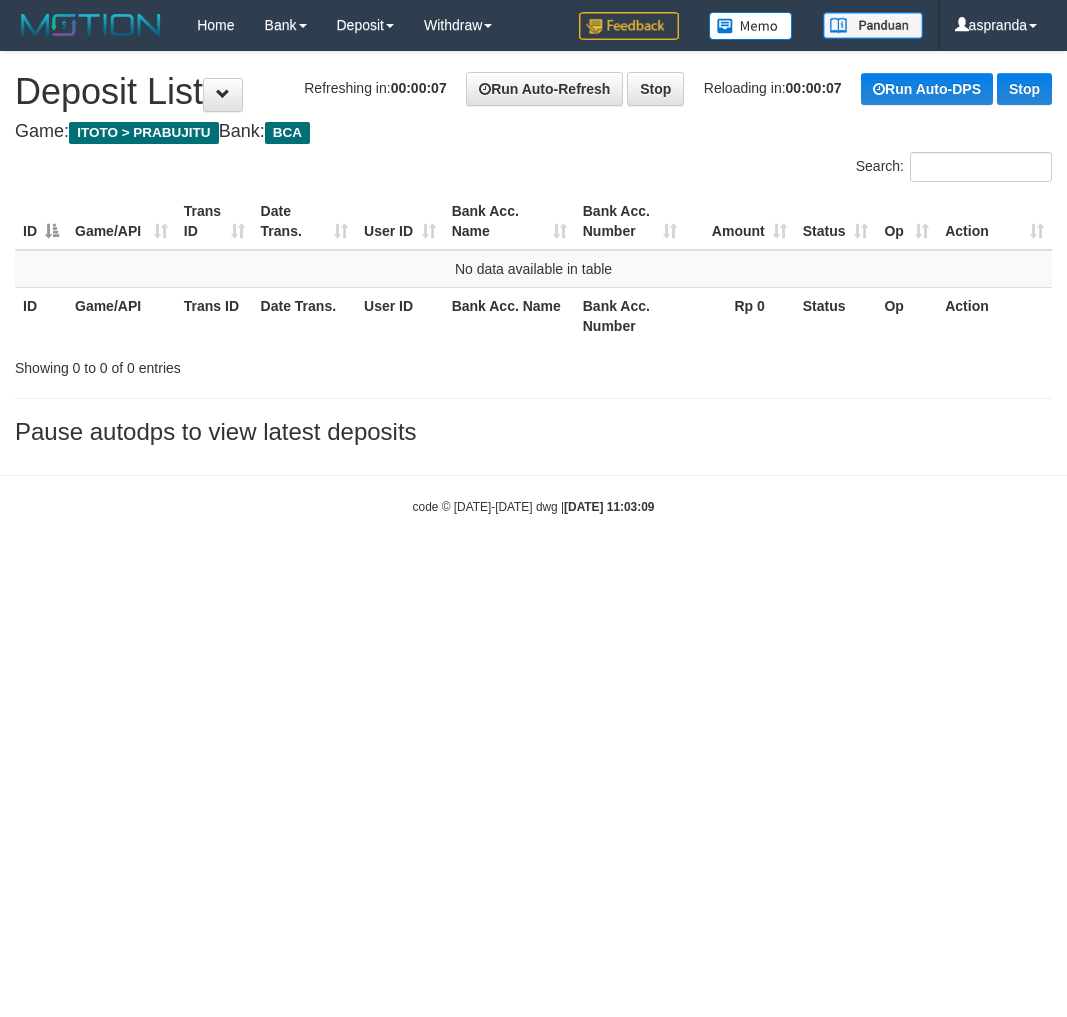 scroll, scrollTop: 0, scrollLeft: 0, axis: both 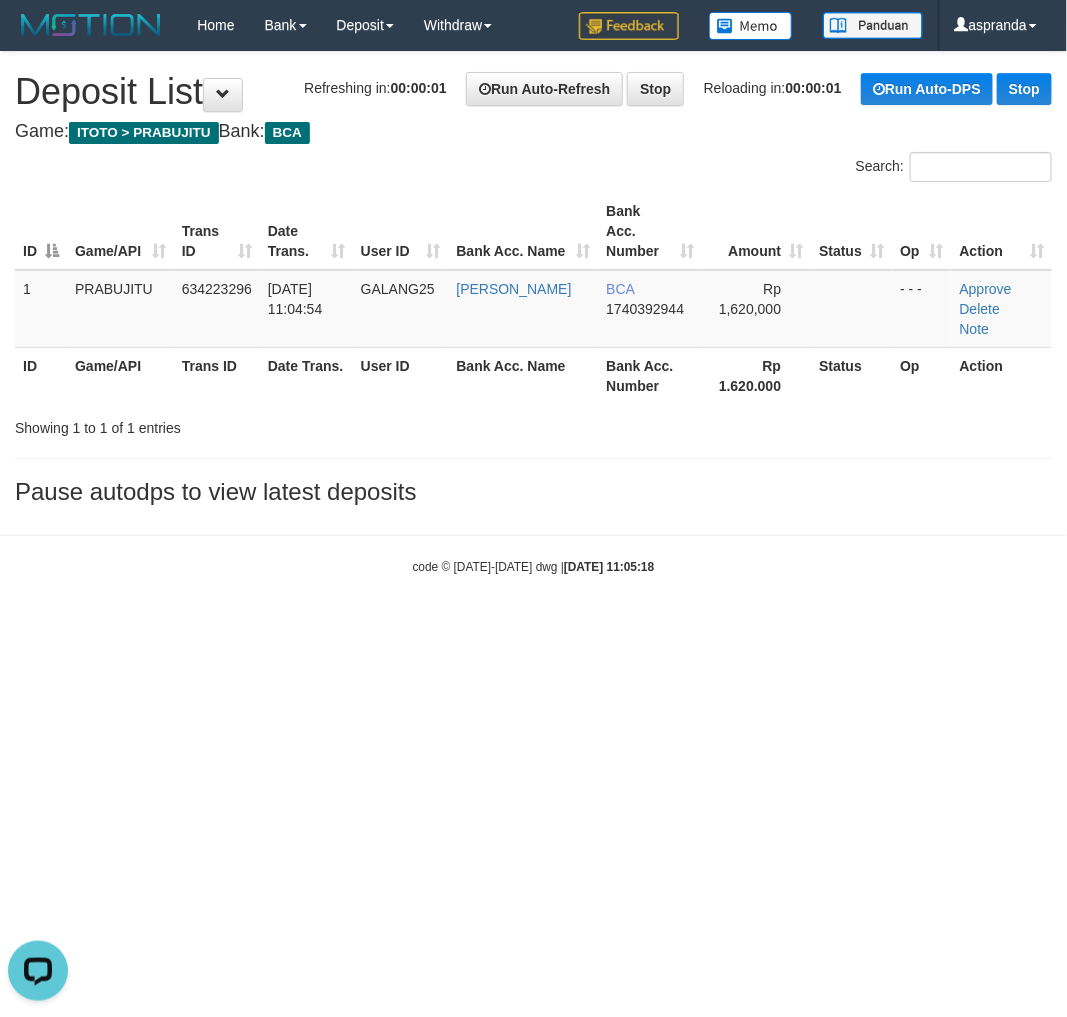 click on "Toggle navigation
Home
Bank
Account List
Load
By Website
Group
[ITOTO]													PRABUJITU
By Load Group (DPS)
Group asp-1
Mutasi Bank
Search
Sync
Note Mutasi
Deposit
DPS List" at bounding box center [533, 313] 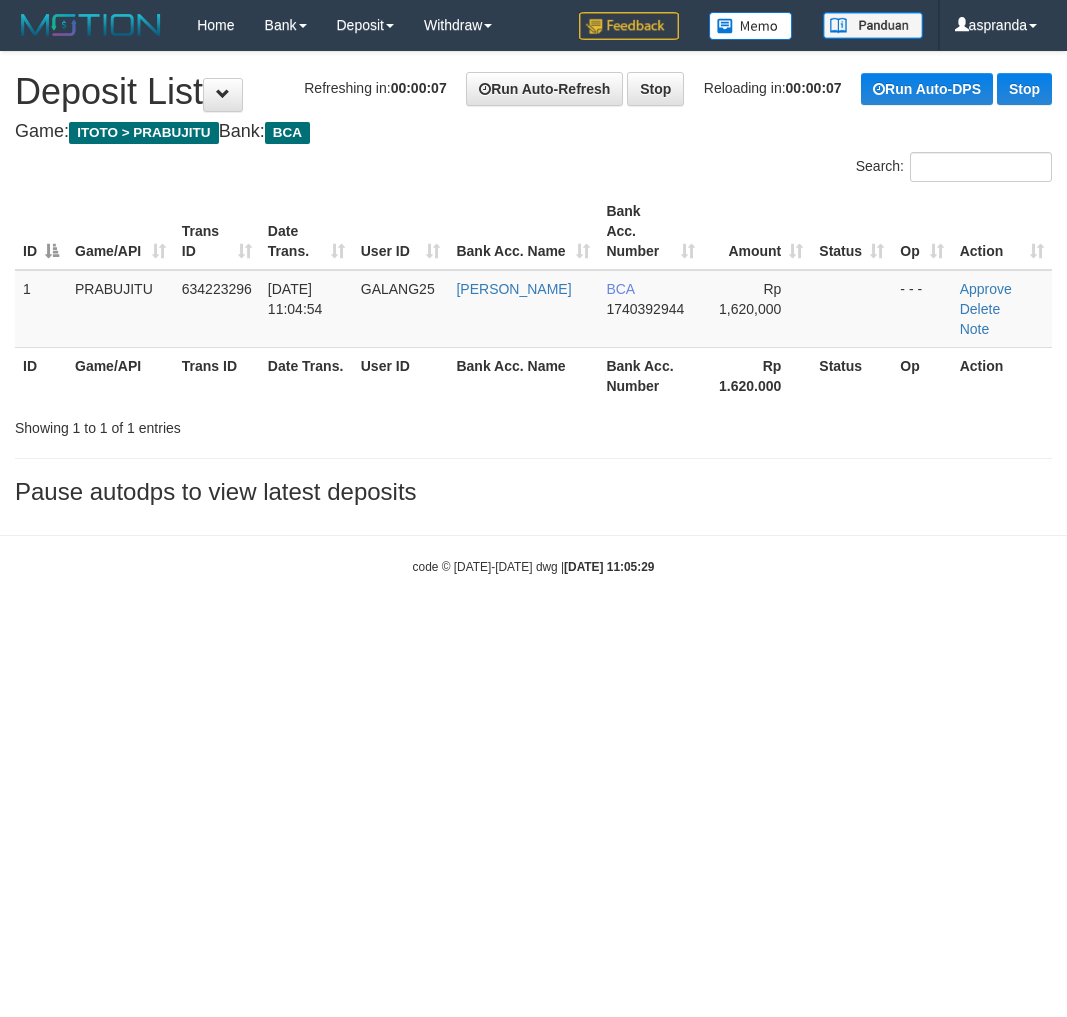 scroll, scrollTop: 0, scrollLeft: 0, axis: both 